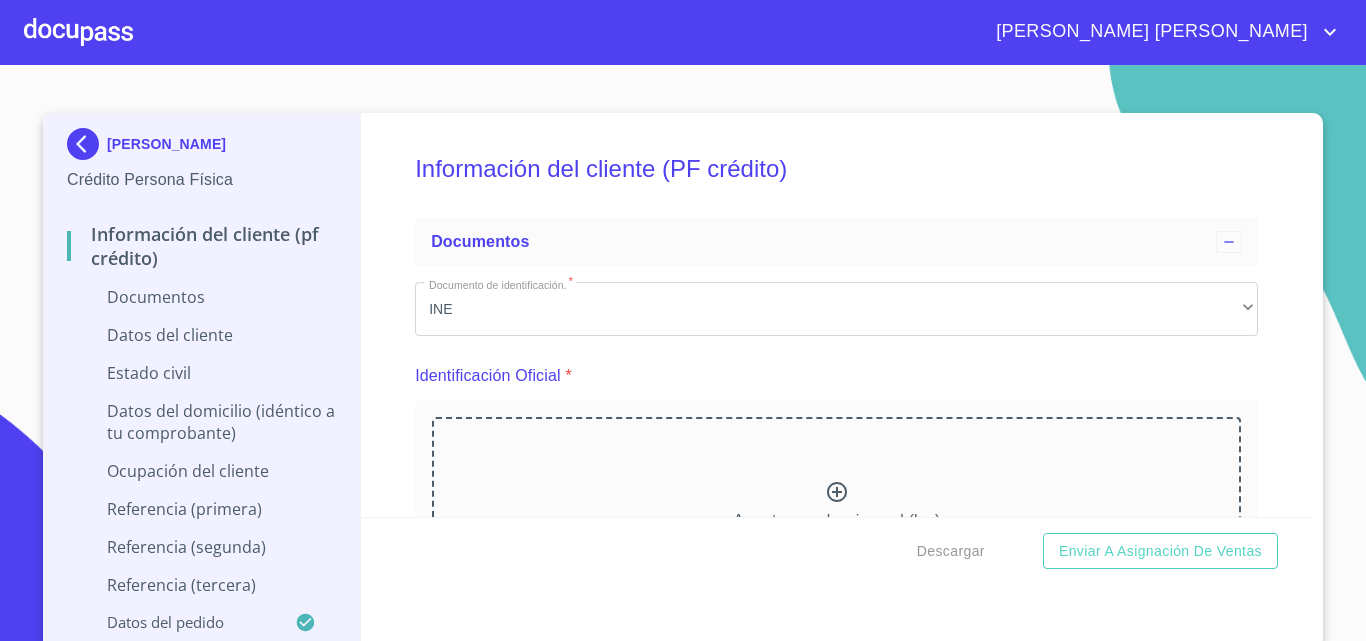 scroll, scrollTop: 0, scrollLeft: 0, axis: both 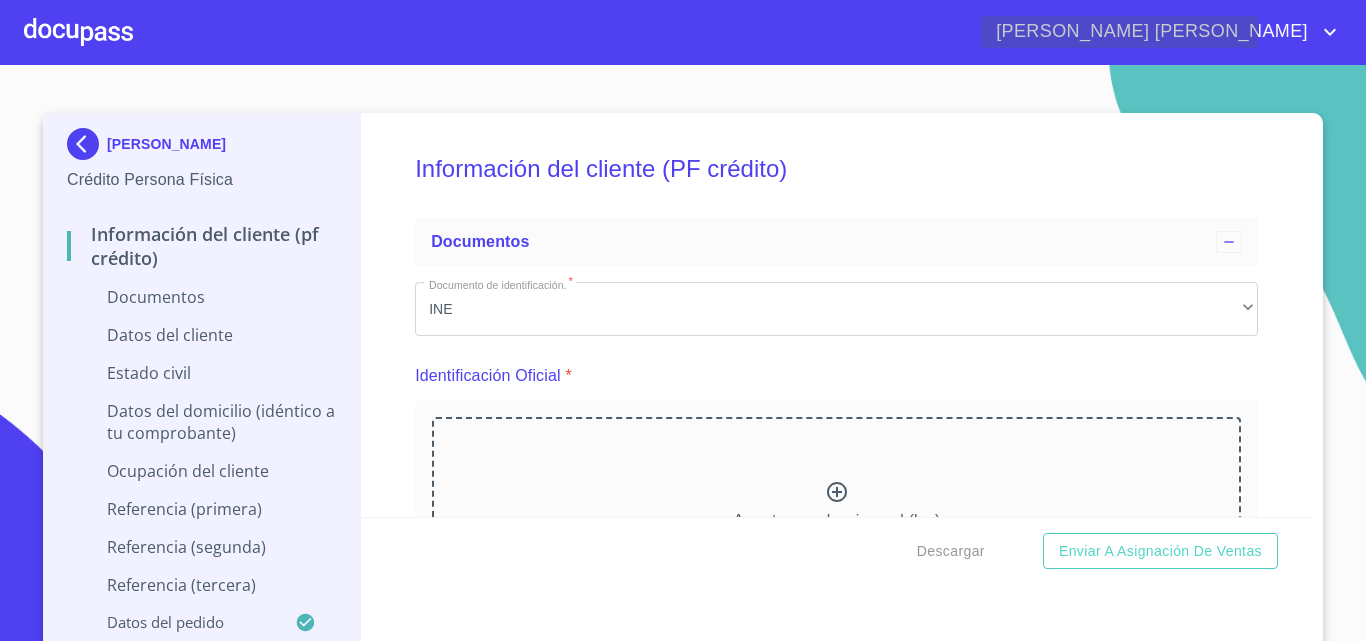 click 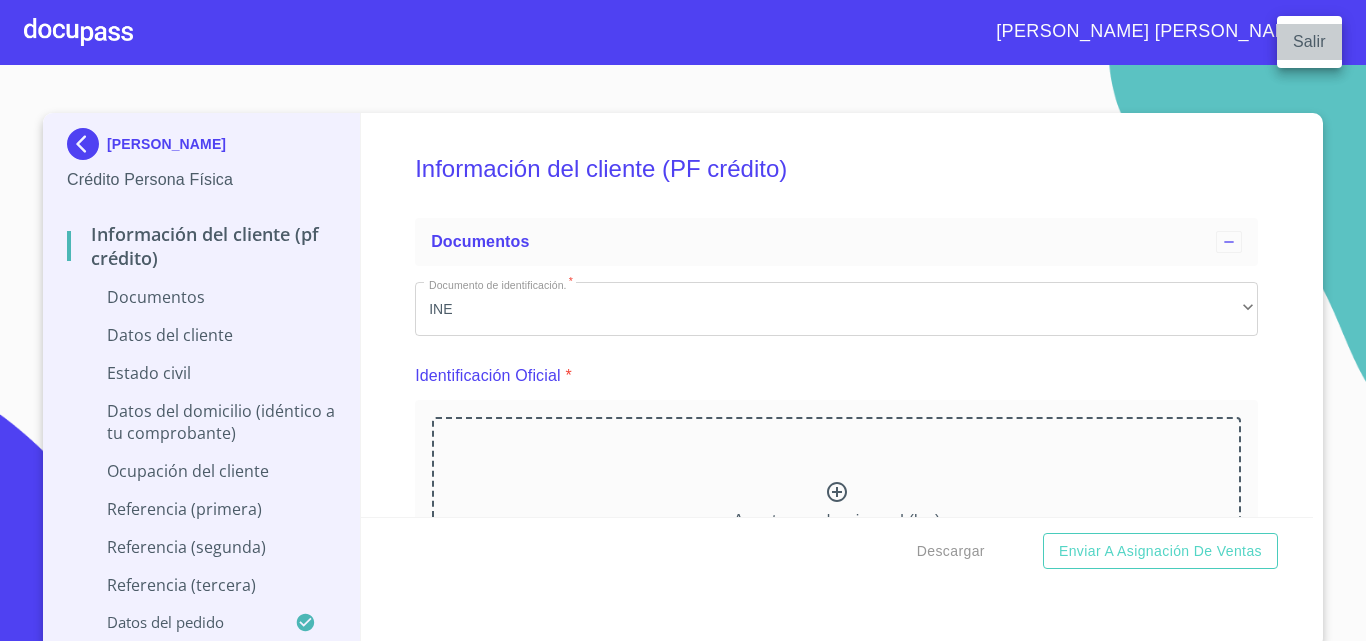 click on "Salir" at bounding box center (1309, 42) 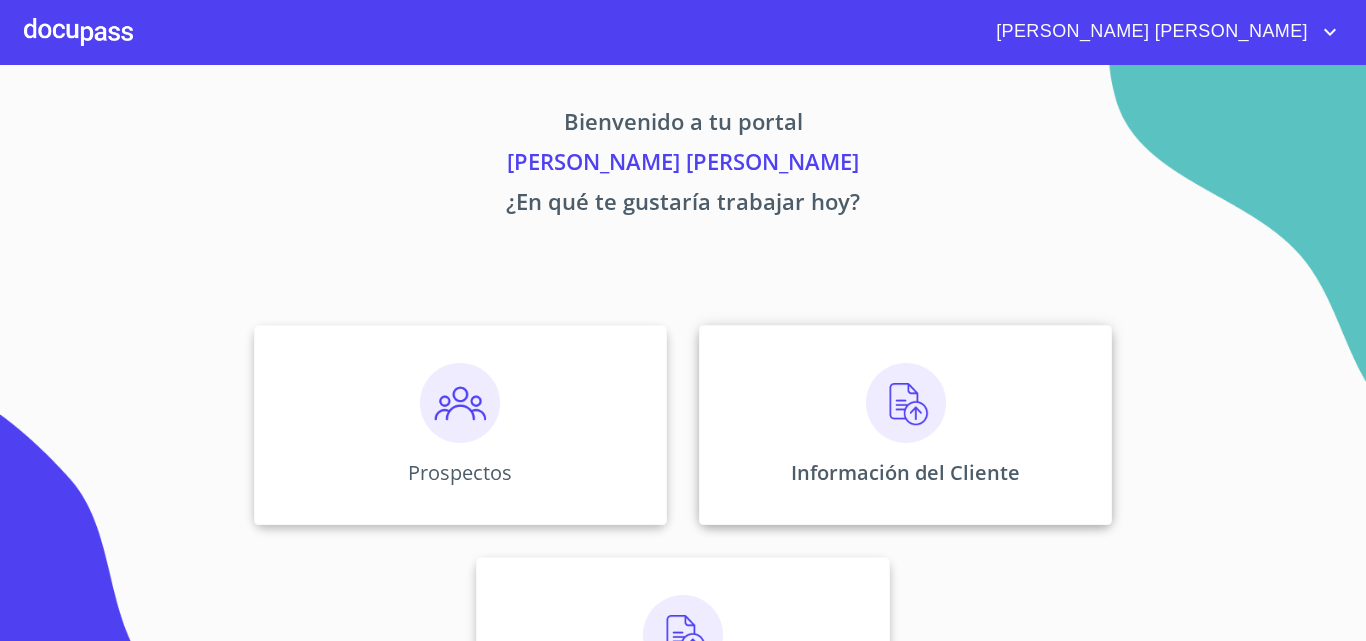 scroll, scrollTop: 0, scrollLeft: 0, axis: both 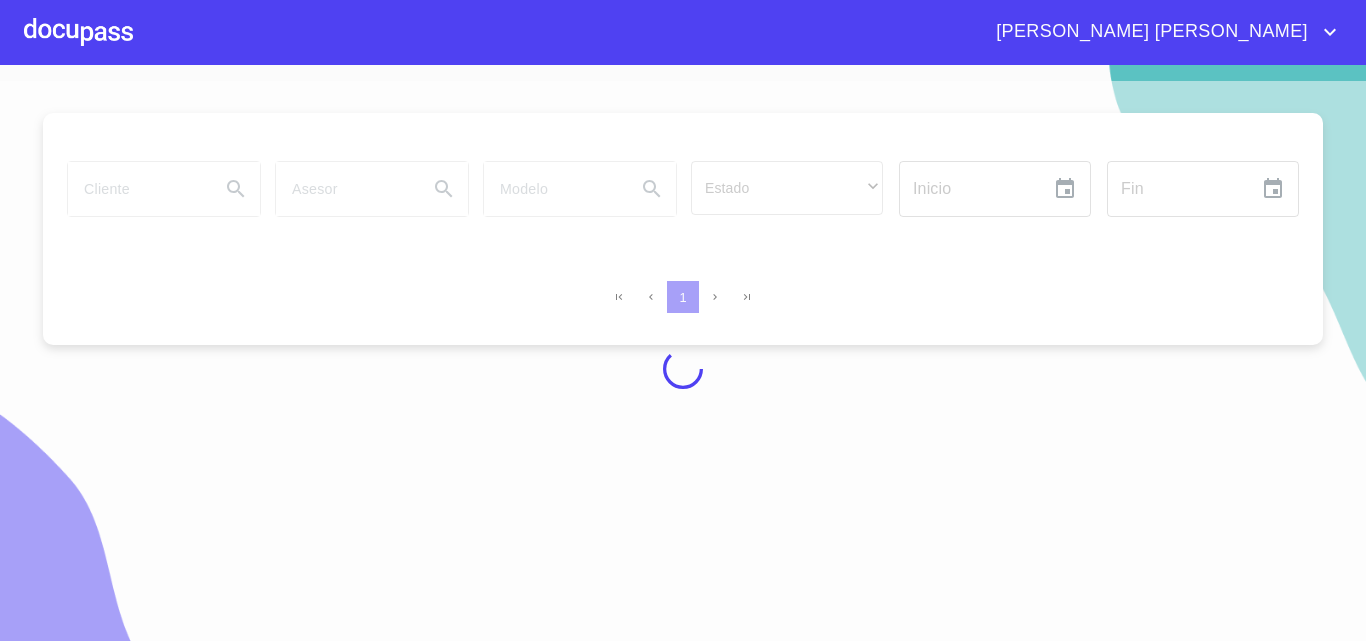 click at bounding box center (78, 32) 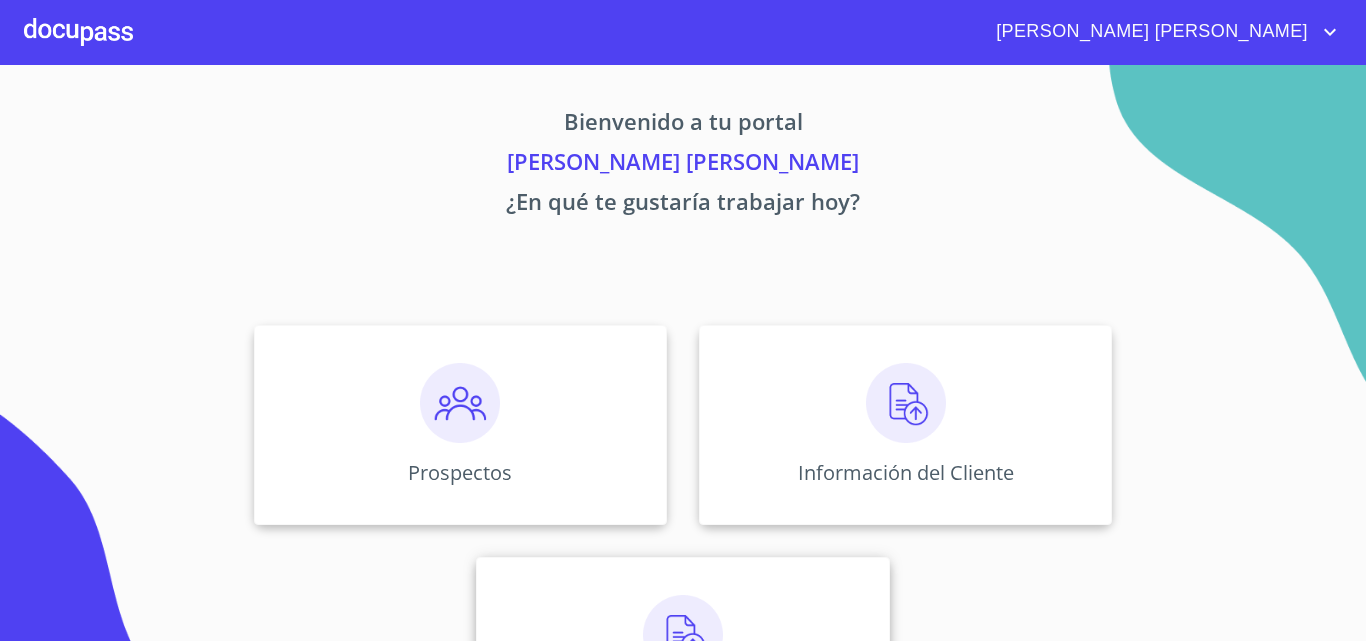 click on "Asignación de Ventas" at bounding box center (682, 657) 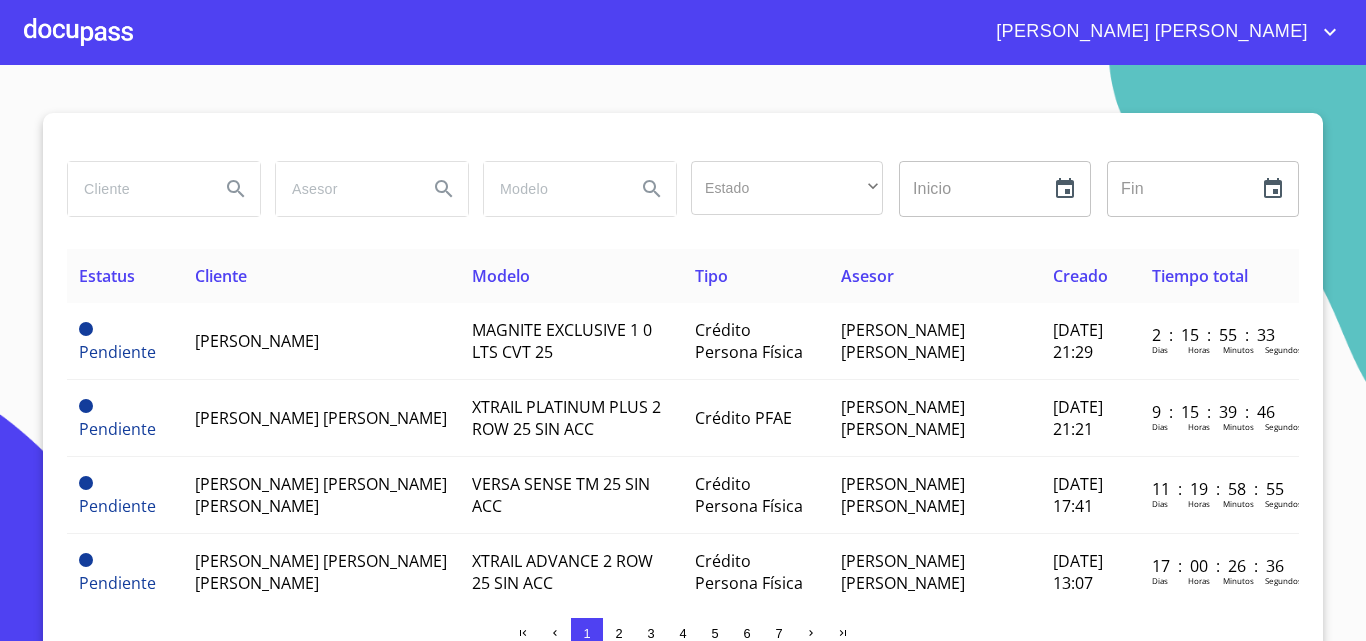 click at bounding box center (136, 189) 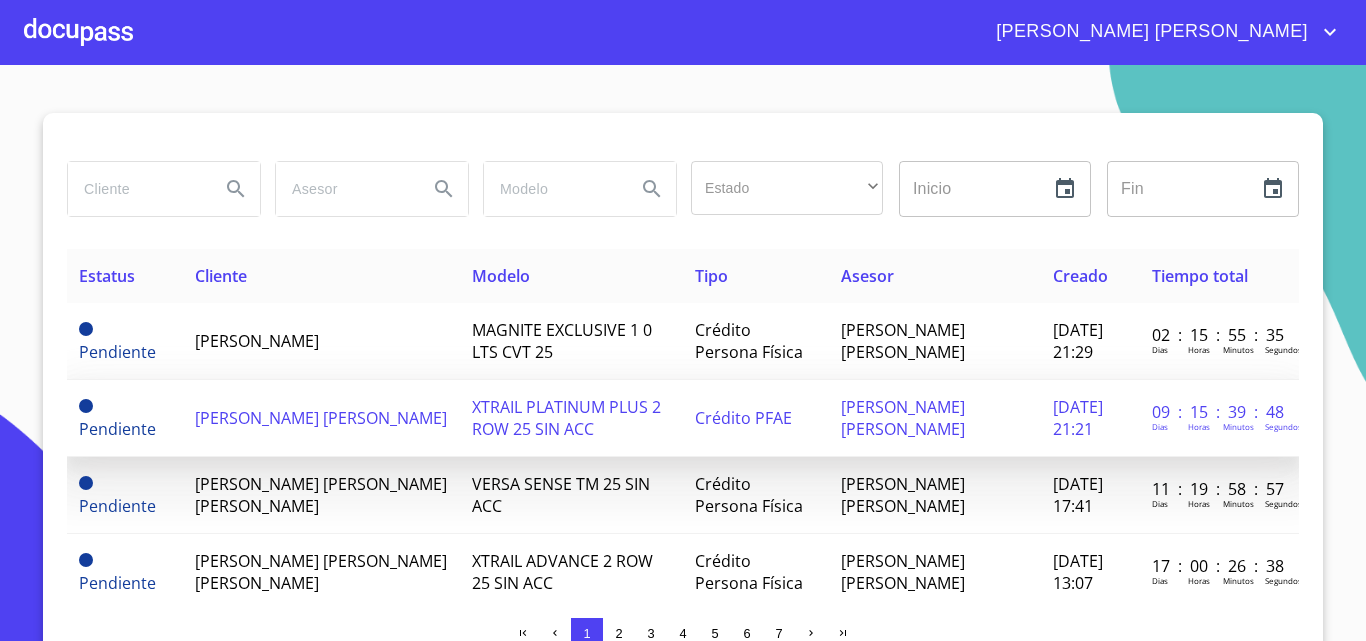 click on "[PERSON_NAME] [PERSON_NAME]" at bounding box center [321, 418] 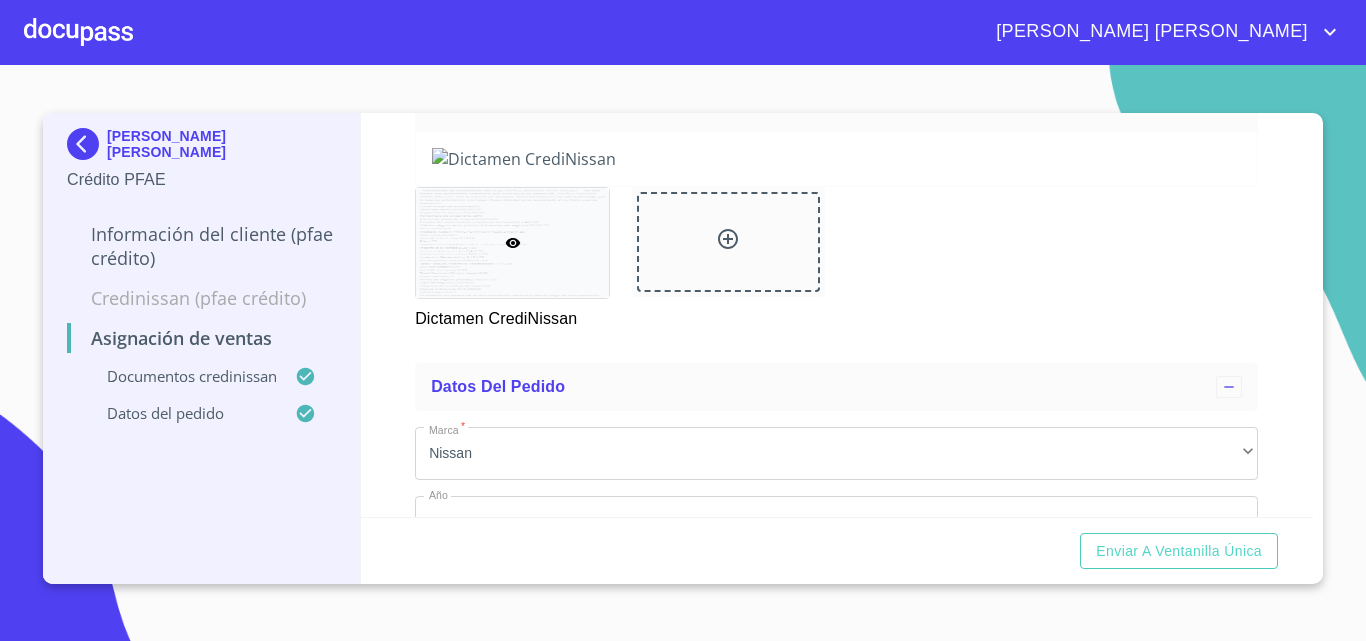 scroll, scrollTop: 300, scrollLeft: 0, axis: vertical 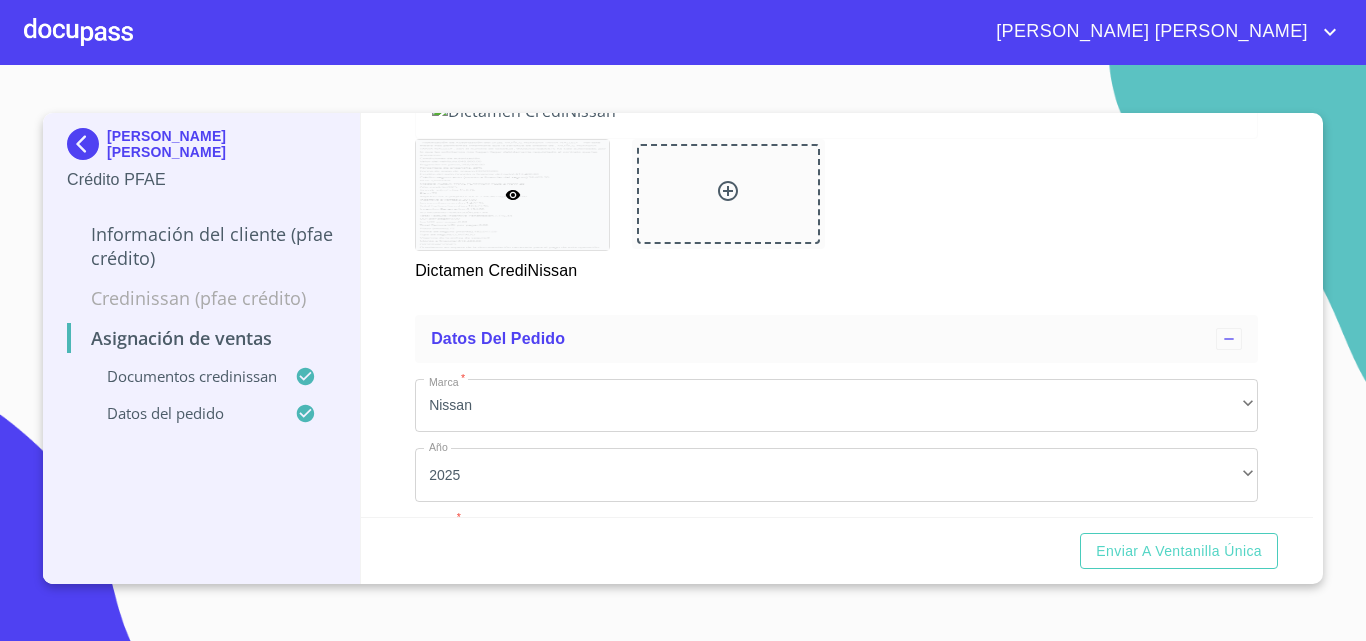 click at bounding box center [78, 32] 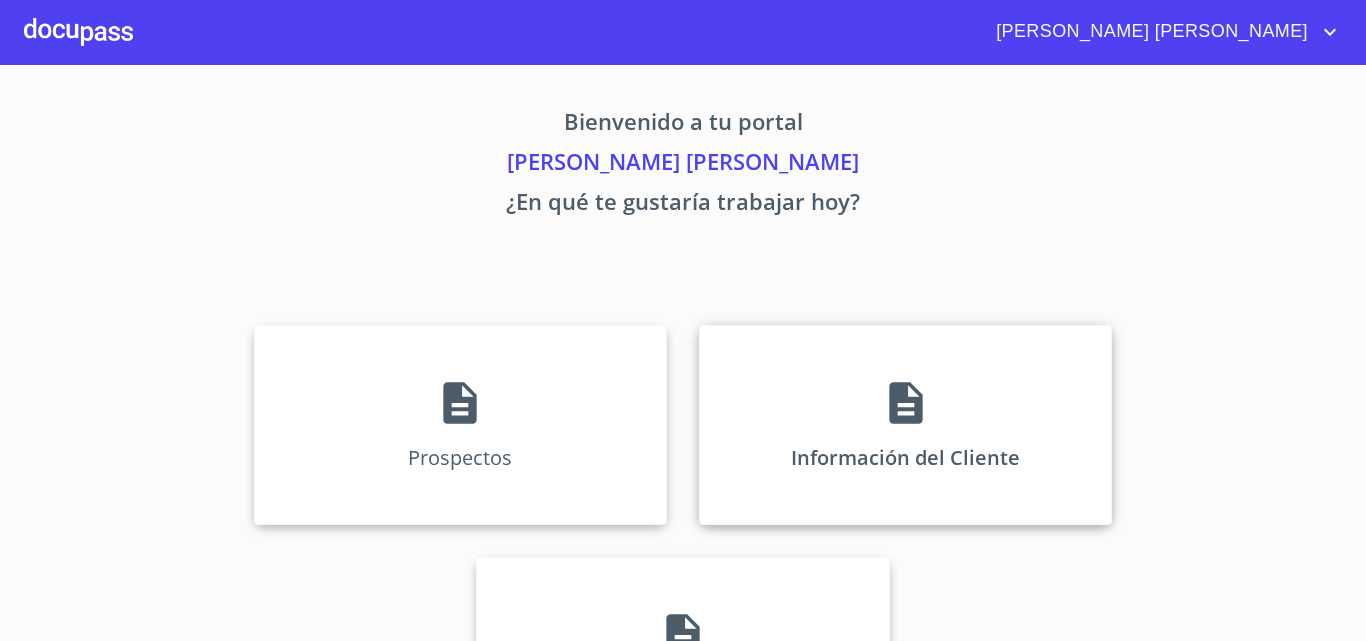 click 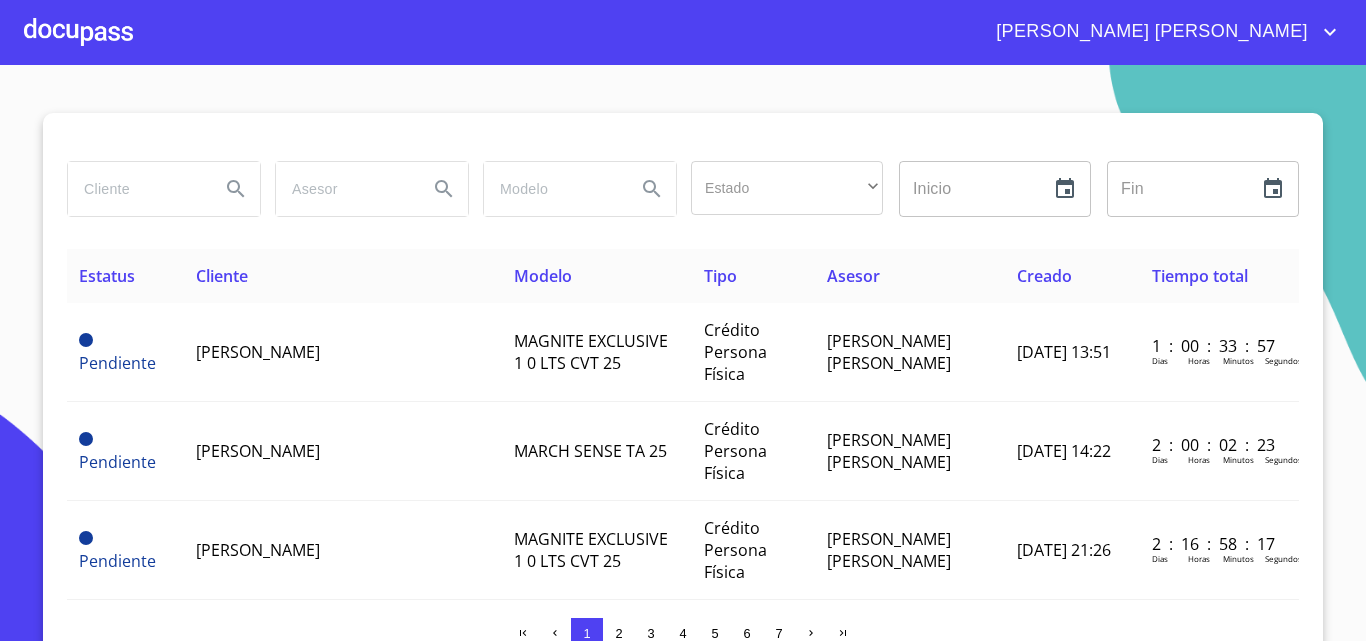 click at bounding box center [136, 189] 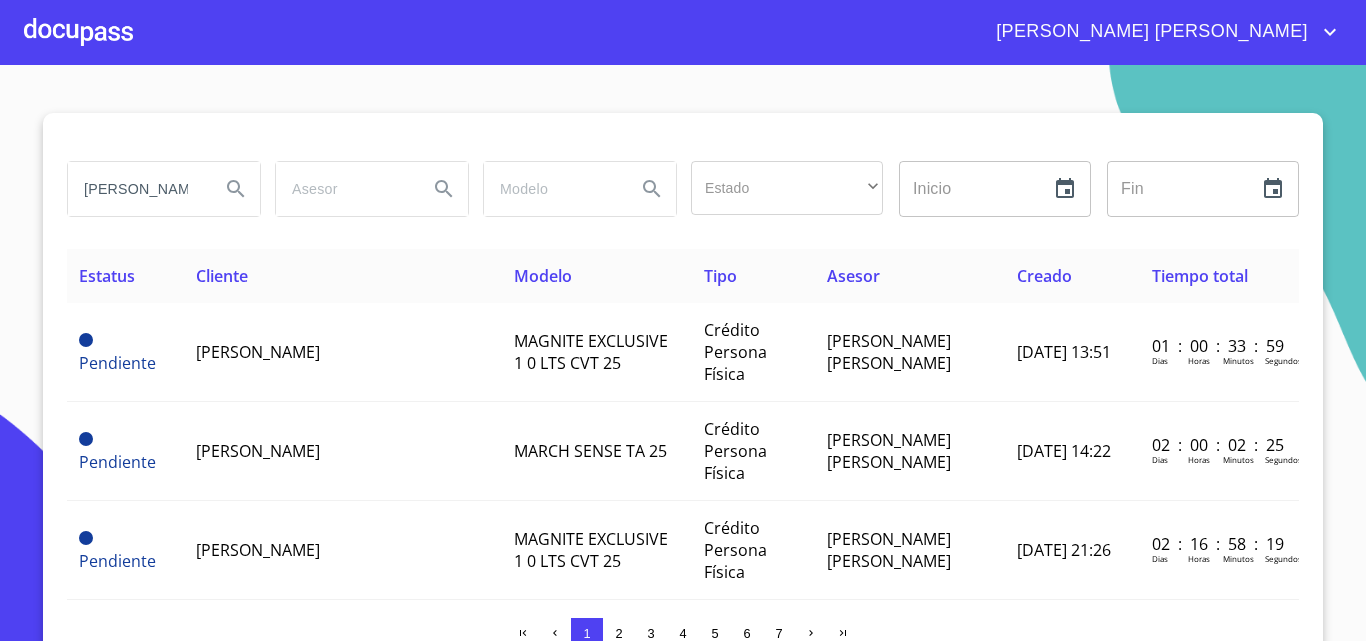 type on "[PERSON_NAME]" 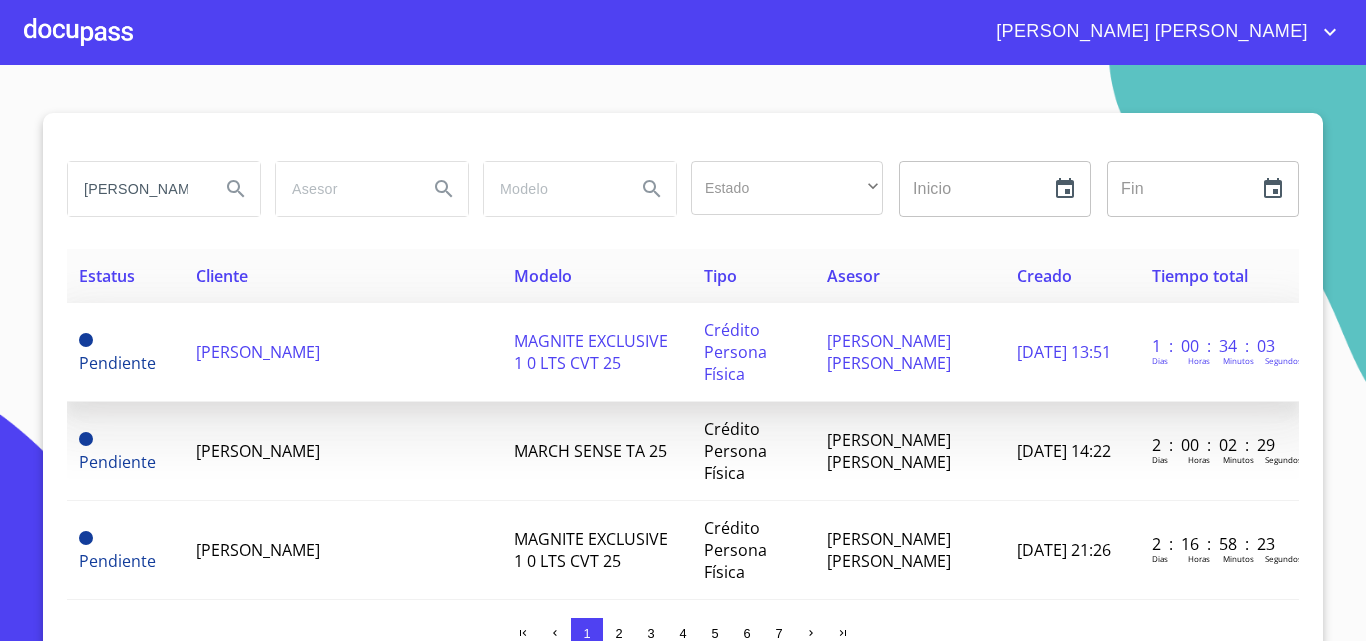 click on "[PERSON_NAME]" at bounding box center (258, 352) 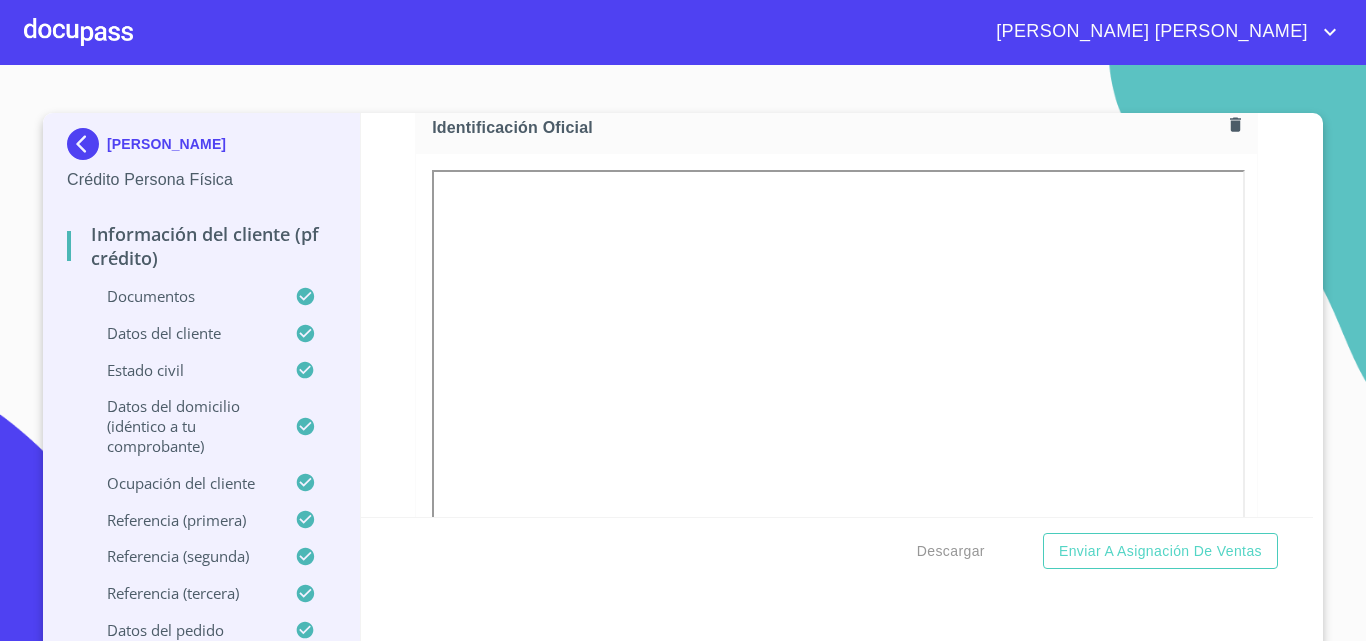 scroll, scrollTop: 464, scrollLeft: 0, axis: vertical 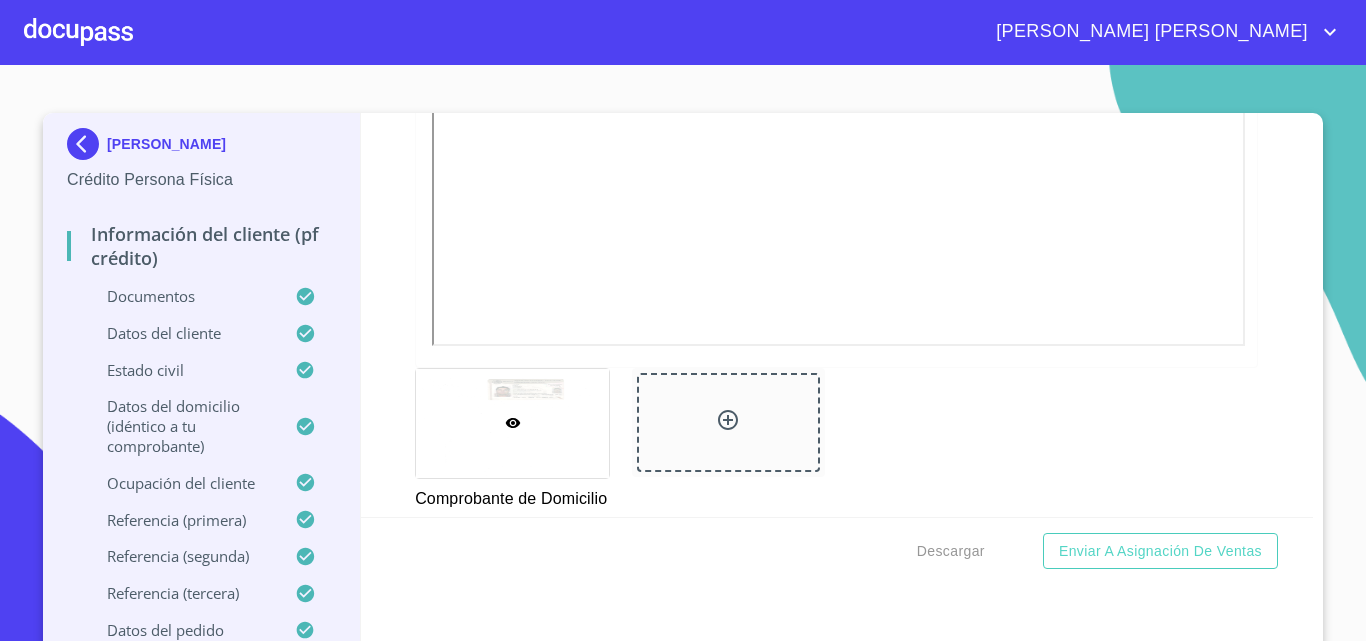 click 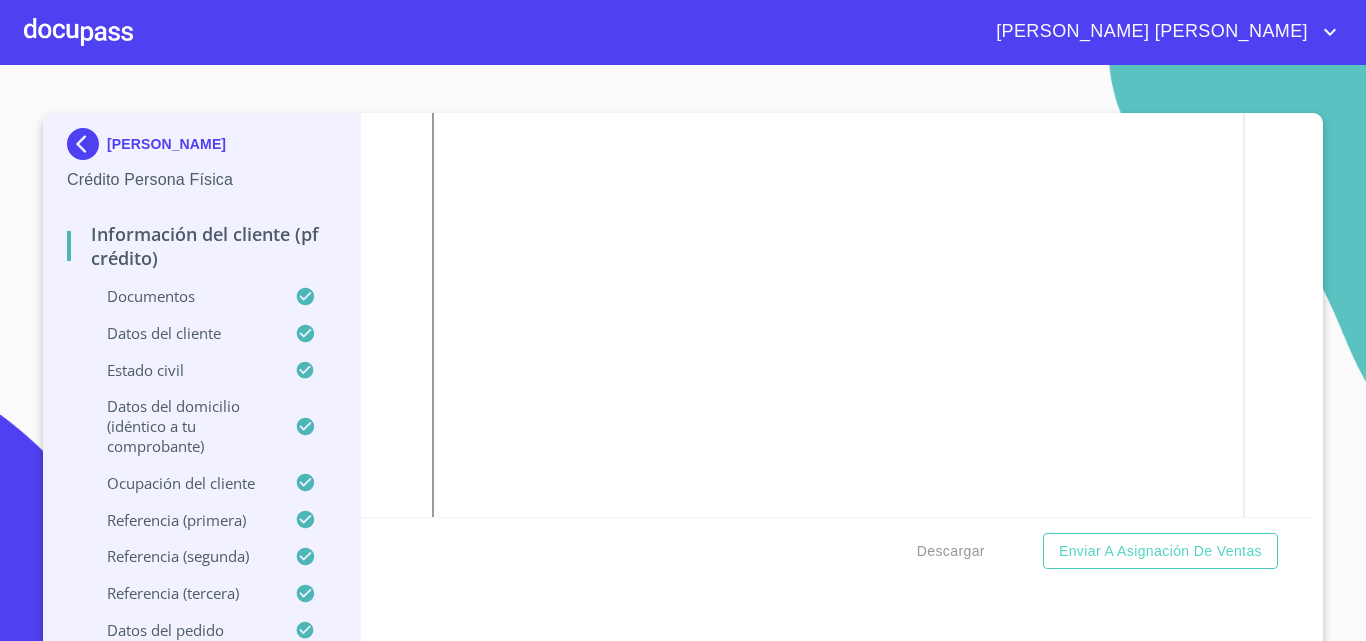 scroll, scrollTop: 1200, scrollLeft: 0, axis: vertical 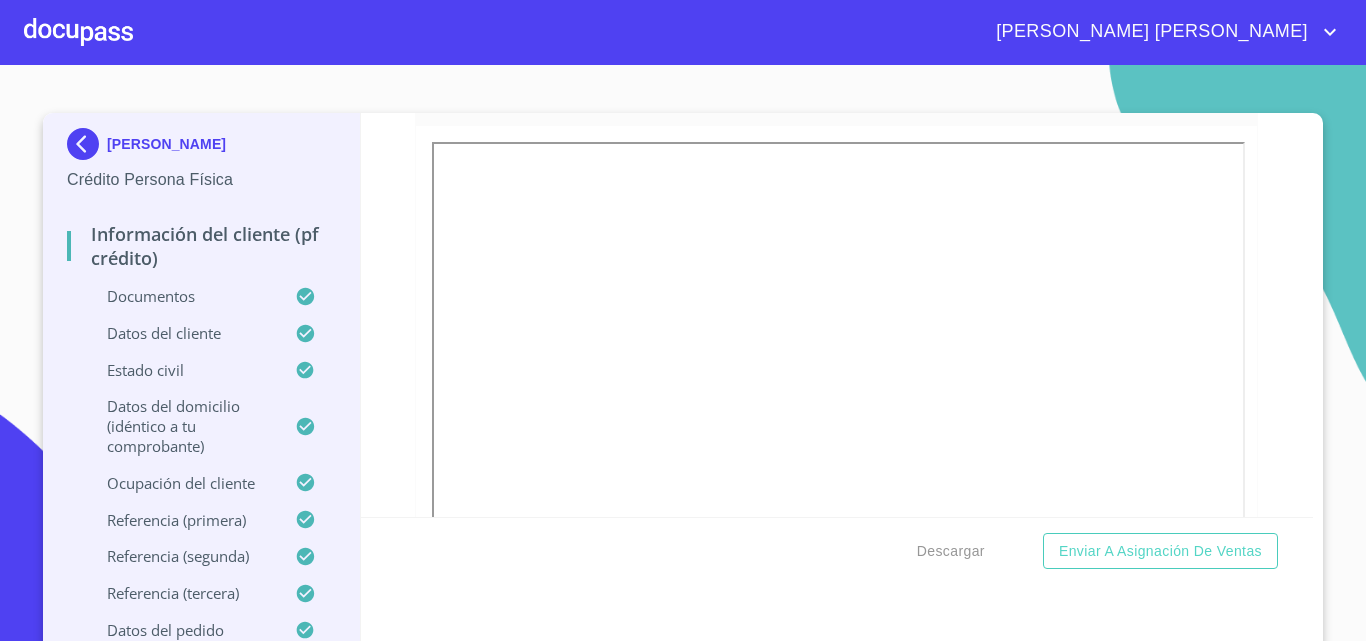 click 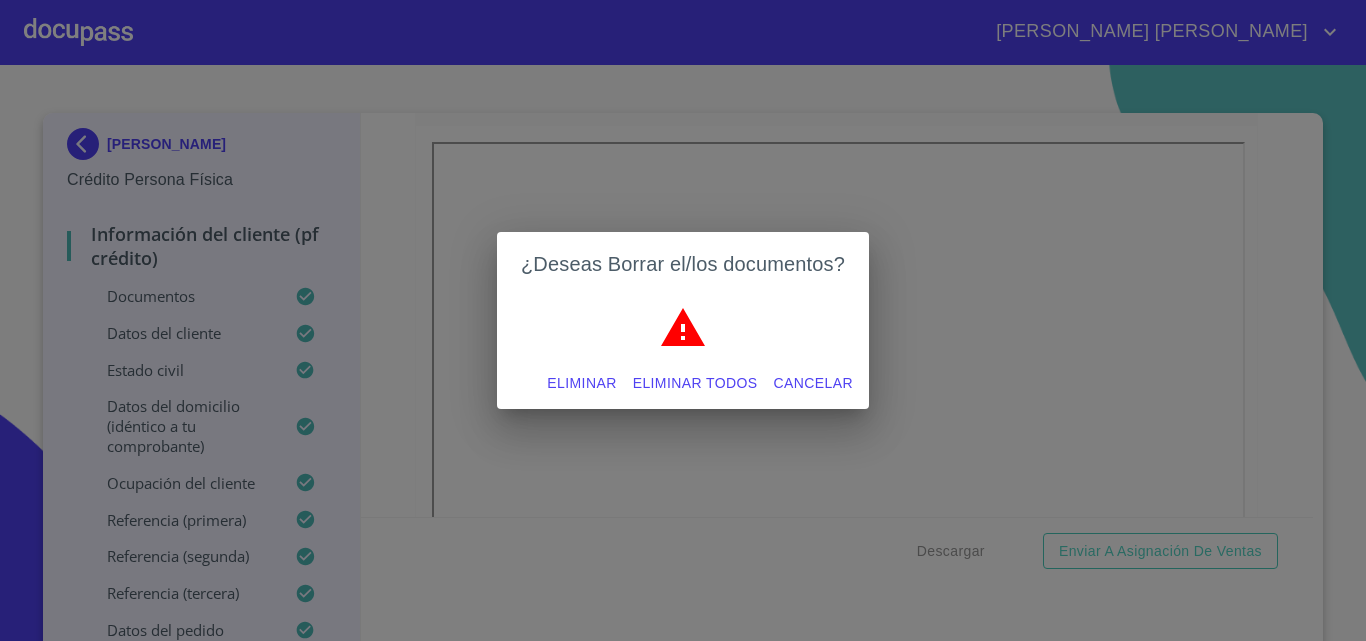 click on "Eliminar" at bounding box center (581, 383) 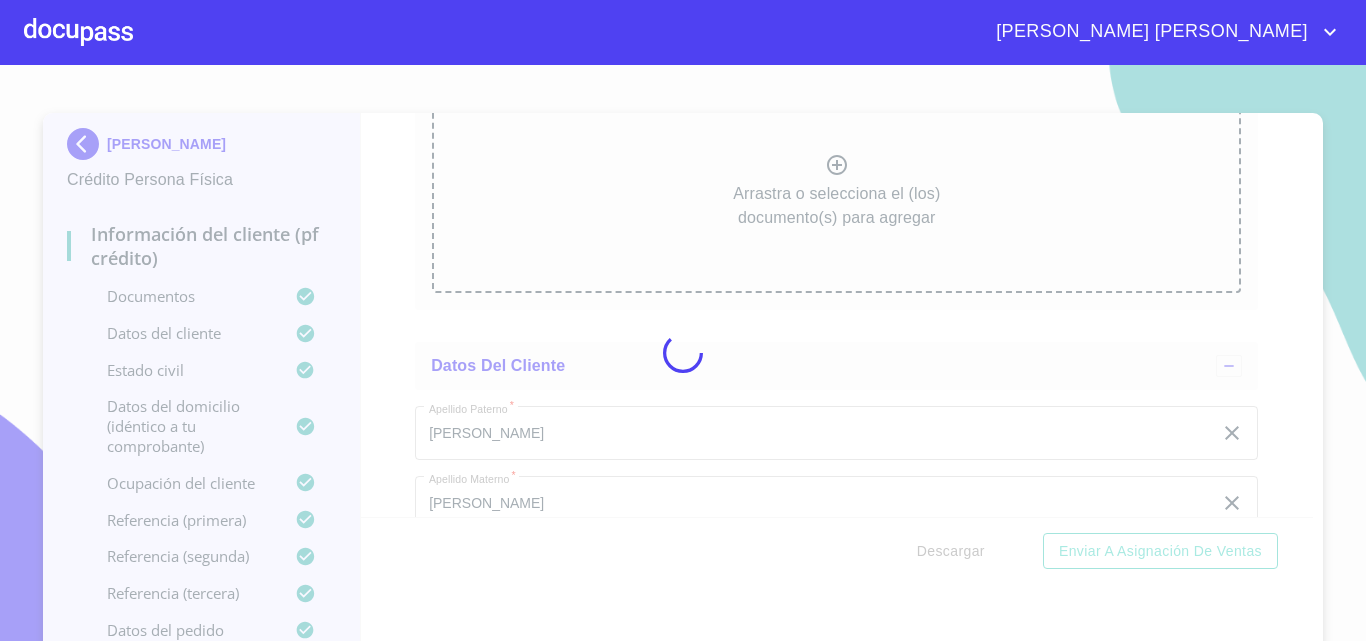 scroll, scrollTop: 5489, scrollLeft: 0, axis: vertical 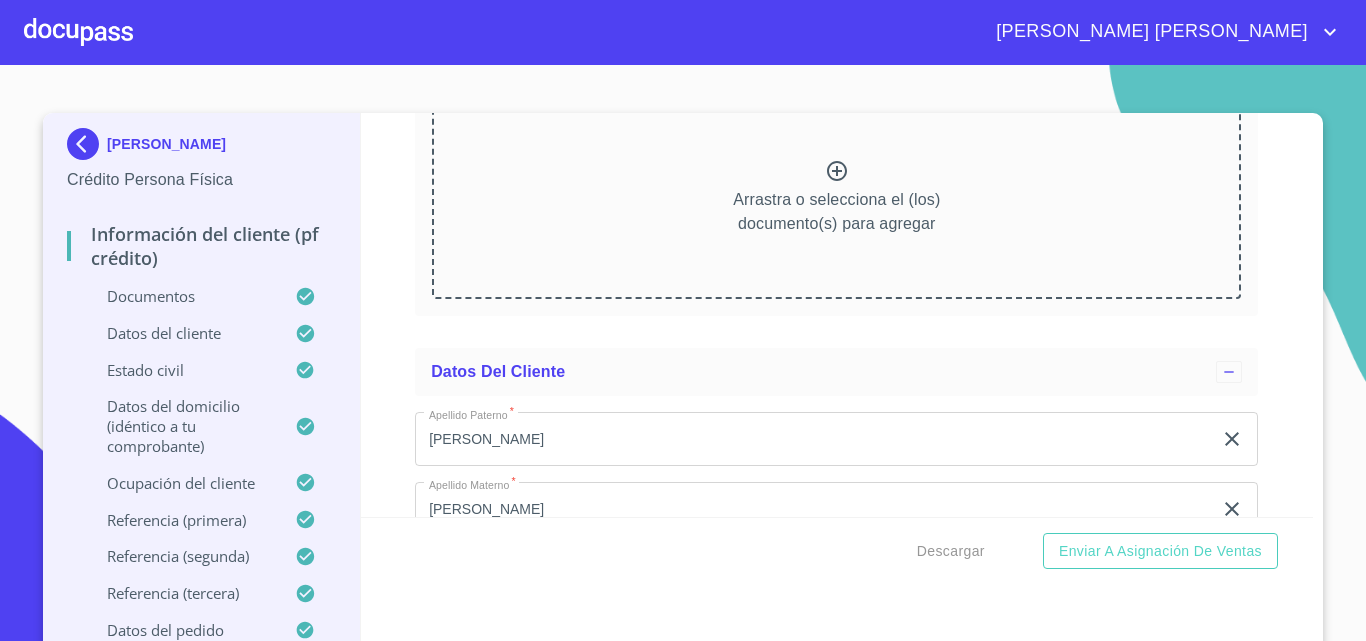 click 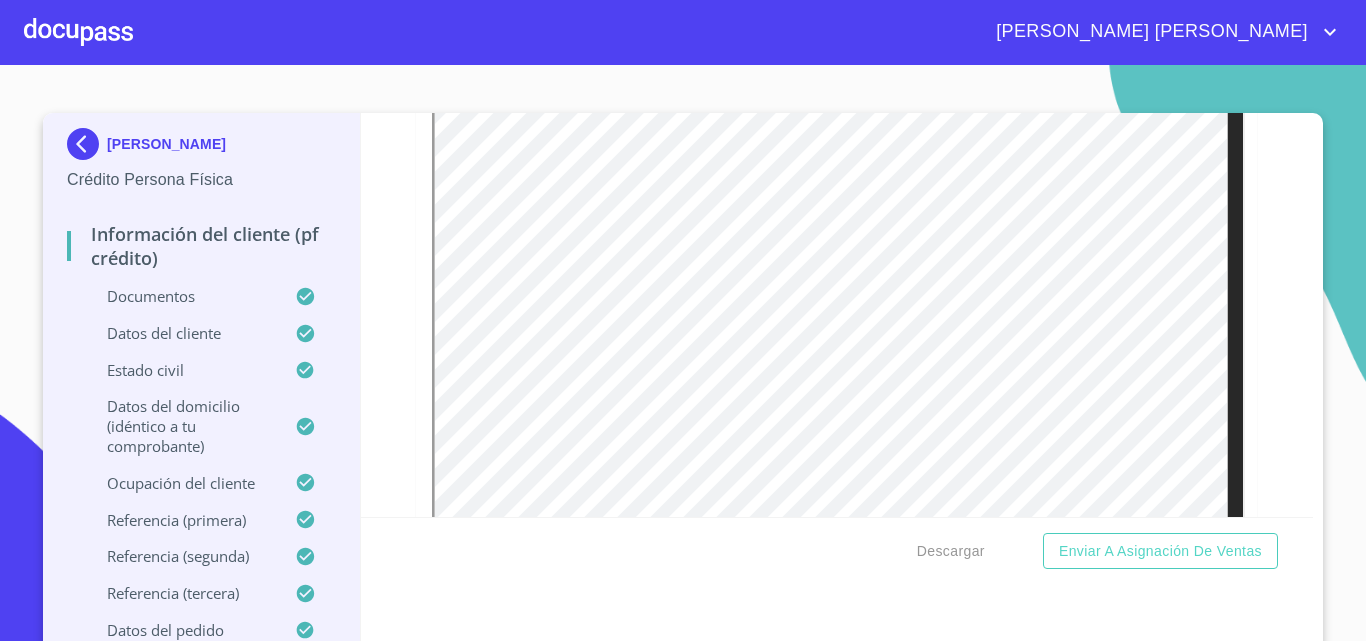 scroll, scrollTop: 2108, scrollLeft: 0, axis: vertical 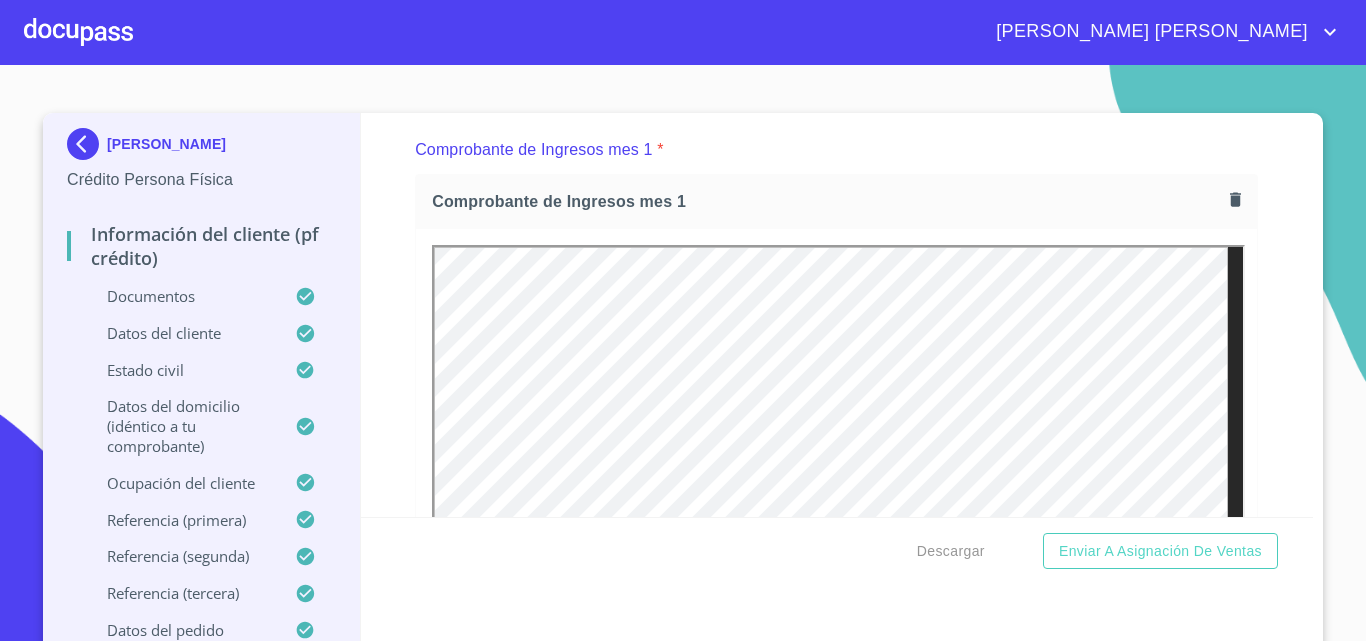 click 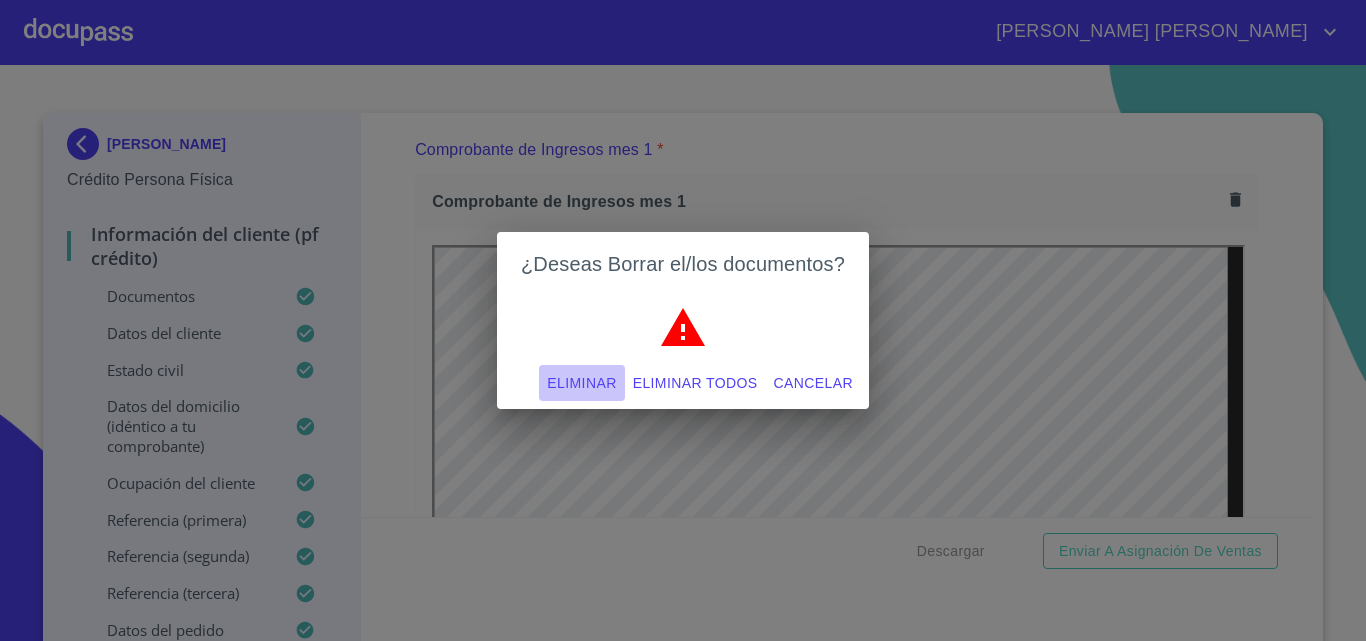 click on "Eliminar" at bounding box center [581, 383] 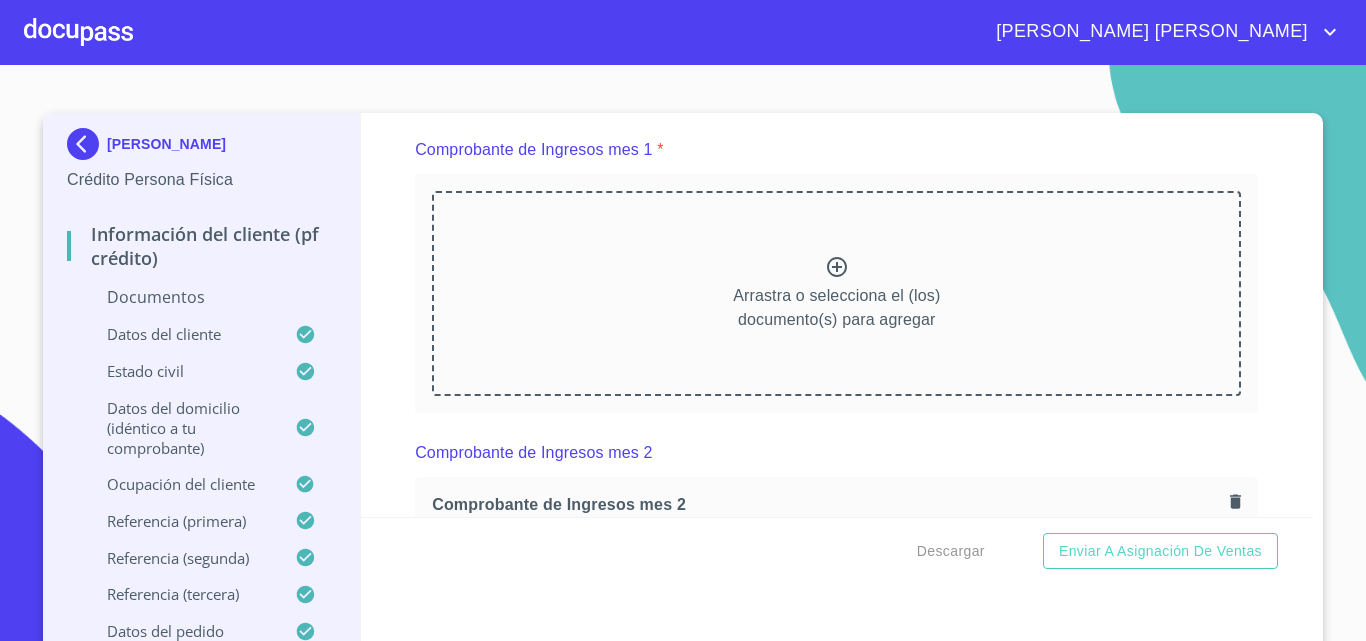 click 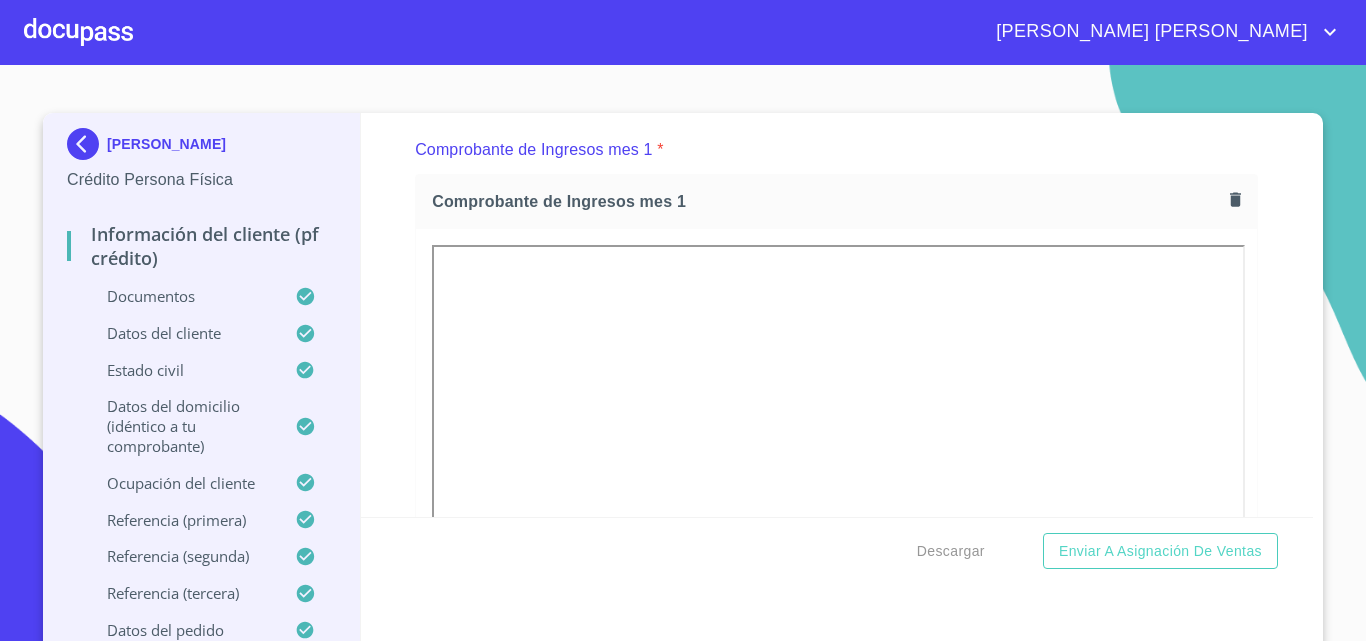click on "Información del cliente (PF crédito)   Documentos Documento de identificación.   * INE ​ Identificación Oficial * Identificación Oficial Identificación Oficial Identificación Oficial Comprobante de Domicilio * Comprobante de Domicilio Comprobante de Domicilio Comprobante de Domicilio Fuente de ingresos   * Jubilado/Pensionado ​ Comprobante de Ingresos mes 1 * Comprobante de Ingresos mes 1 Comprobante de Ingresos mes 1 Comprobante de Ingresos mes 2 Comprobante de Ingresos mes 2 Comprobante de Ingresos mes 2 Comprobante de Ingresos mes 3 Comprobante de Ingresos mes 3 Comprobante de Ingresos mes 3 CURP * CURP [PERSON_NAME] de situación fiscal [PERSON_NAME] de situación fiscal [PERSON_NAME] de situación fiscal Datos del cliente Apellido [PERSON_NAME]   * [PERSON_NAME] ​ Apellido Materno   * [PERSON_NAME] ​ Primer nombre   * [PERSON_NAME] ​ [PERSON_NAME] Nombre ​ Fecha de nacimiento * 3 de oct. de [DEMOGRAPHIC_DATA] ​ RFC   * MOMR5610035Q9 ​ CURP   * MOMR561003HJCRRC01 ​ ID de Identificación 1855727612 ​ Nacionalidad *" at bounding box center (837, 315) 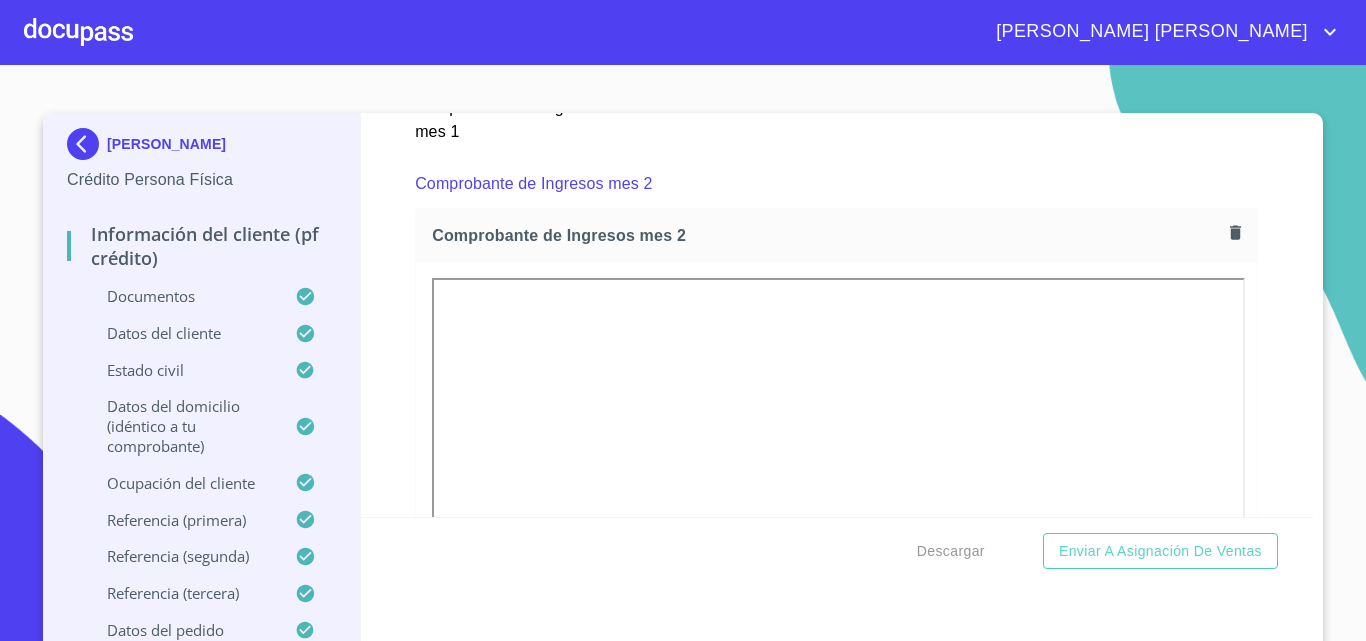 scroll, scrollTop: 2901, scrollLeft: 0, axis: vertical 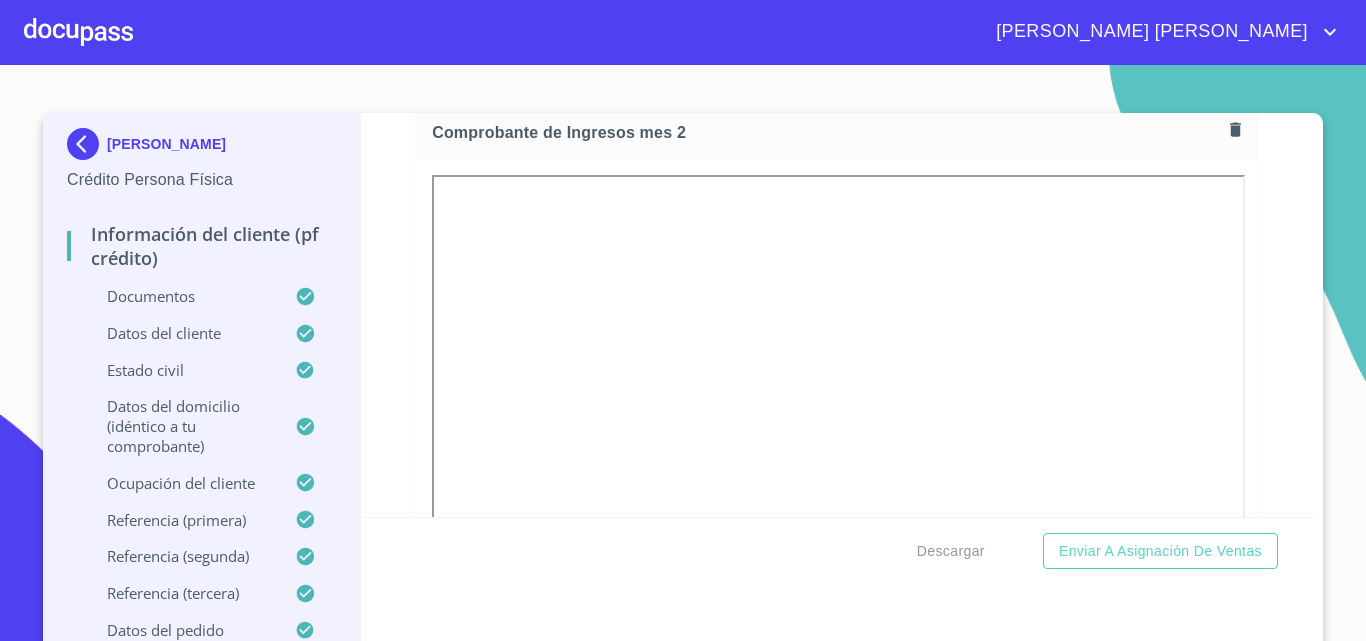 click 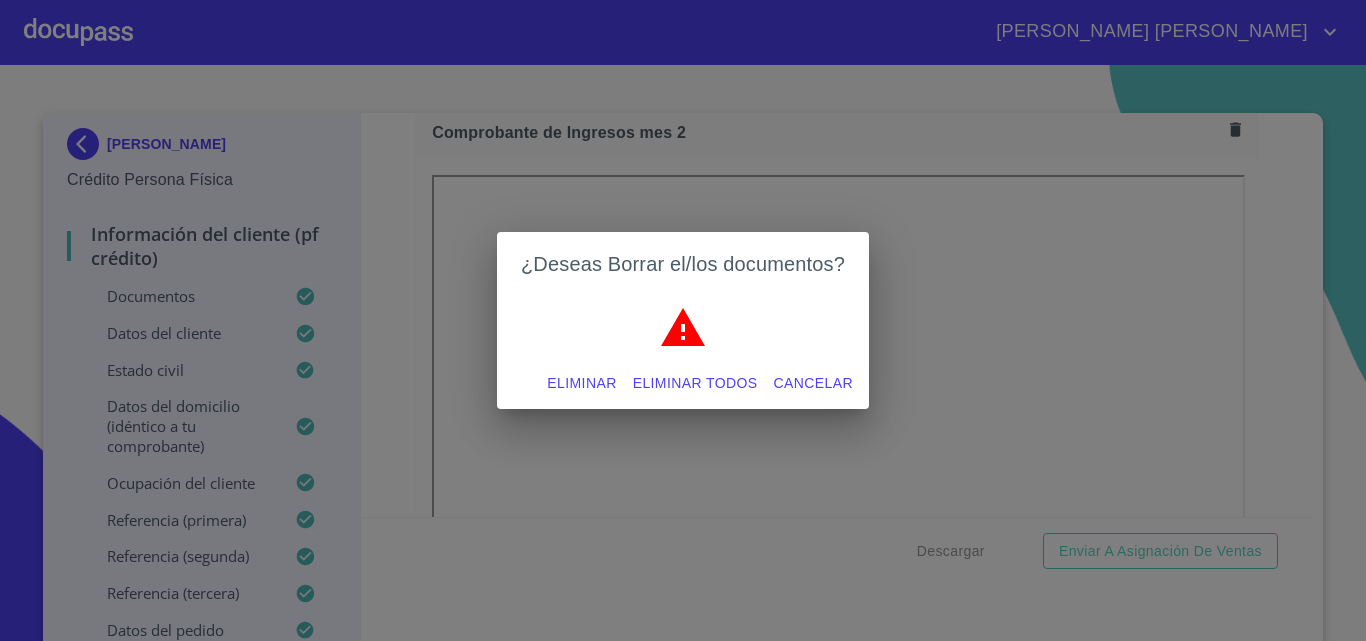 click on "Eliminar" at bounding box center [581, 383] 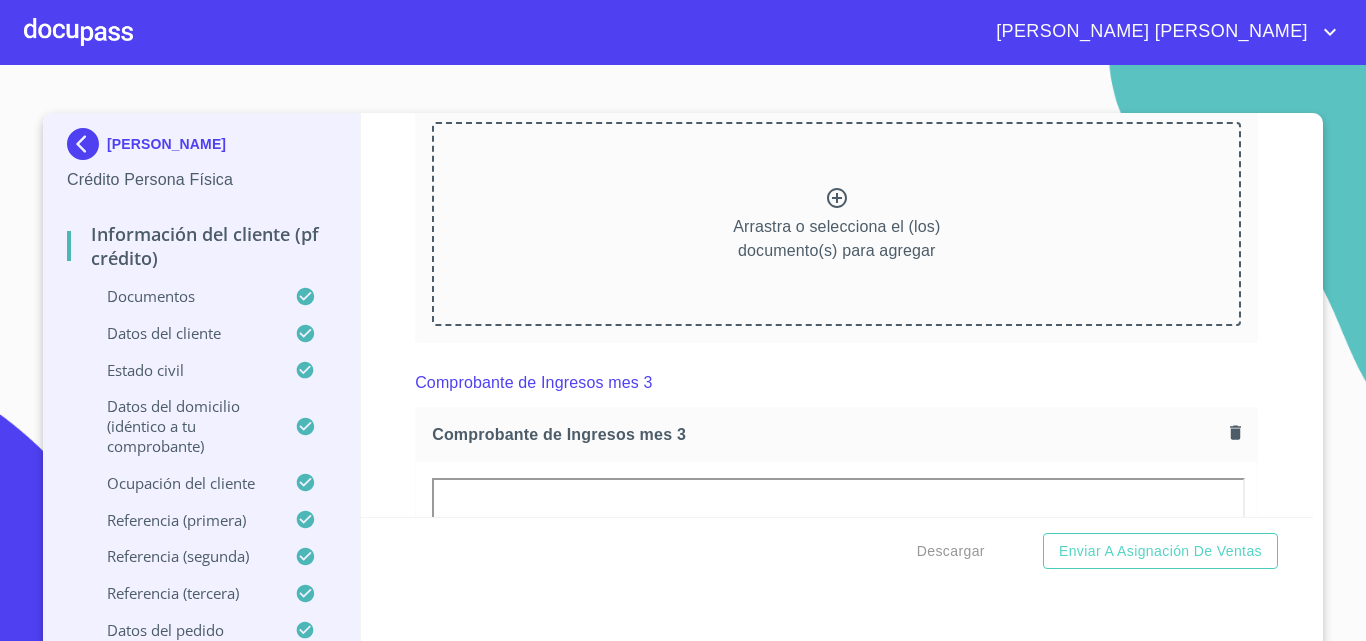click 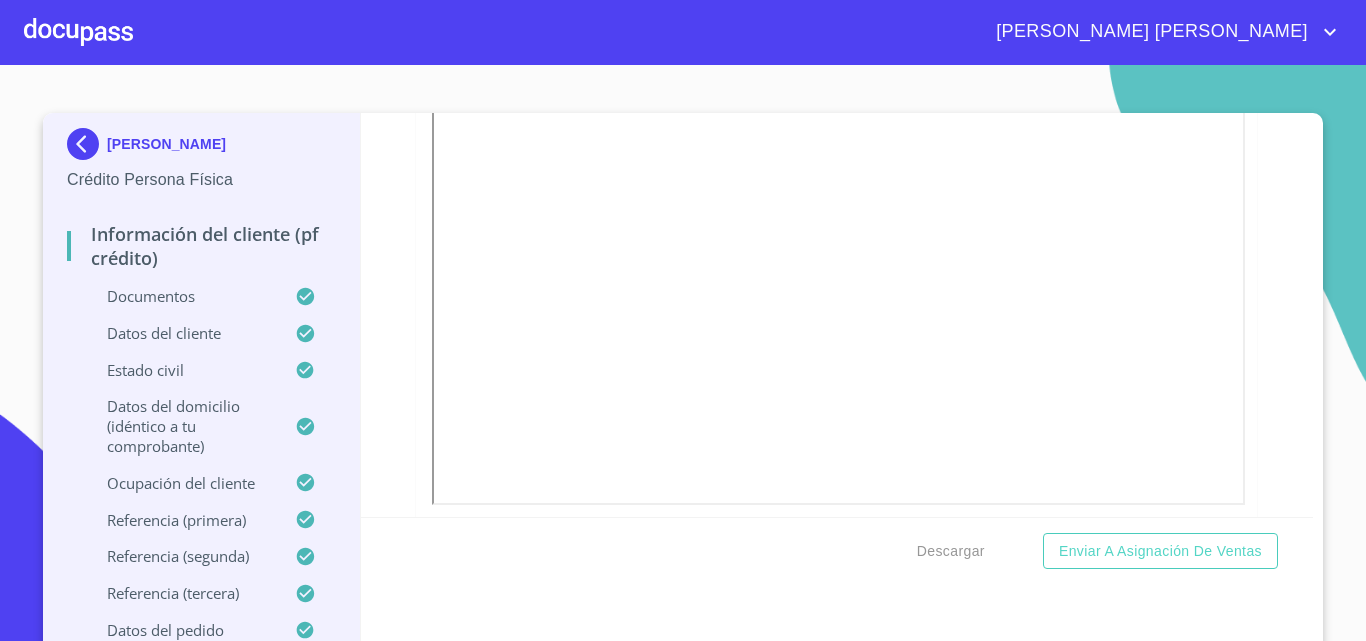 scroll, scrollTop: 3101, scrollLeft: 0, axis: vertical 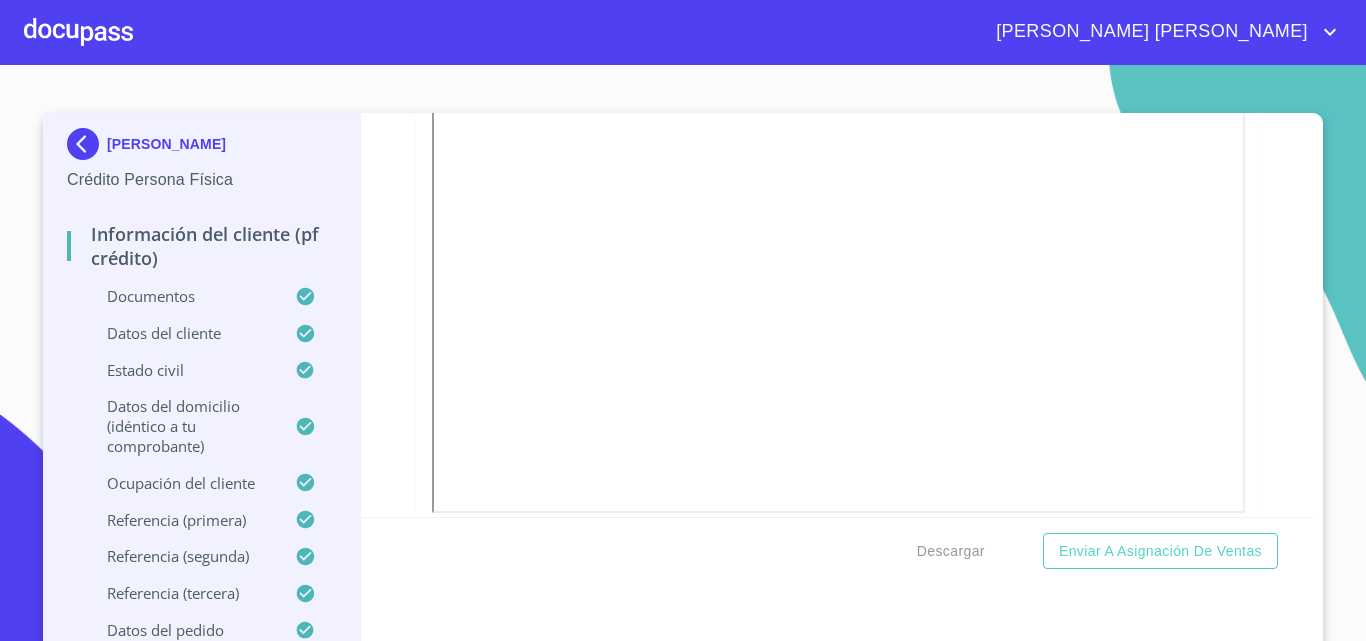 click on "Información del cliente (PF crédito)   Documentos Documento de identificación.   * INE ​ Identificación Oficial * Identificación Oficial Identificación Oficial Identificación Oficial Comprobante de Domicilio * Comprobante de Domicilio Comprobante de Domicilio Comprobante de Domicilio Fuente de ingresos   * Jubilado/Pensionado ​ Comprobante de Ingresos mes 1 * Comprobante de Ingresos mes 1 Comprobante de Ingresos mes 1 Comprobante de Ingresos mes 2 Comprobante de Ingresos mes 2 Comprobante de Ingresos mes 2 Comprobante de Ingresos mes 3 Comprobante de Ingresos mes 3 Comprobante de Ingresos mes 3 CURP * CURP [PERSON_NAME] de situación fiscal [PERSON_NAME] de situación fiscal [PERSON_NAME] de situación fiscal Datos del cliente Apellido [PERSON_NAME]   * [PERSON_NAME] ​ Apellido Materno   * [PERSON_NAME] ​ Primer nombre   * [PERSON_NAME] ​ [PERSON_NAME] Nombre ​ Fecha de nacimiento * 3 de oct. de [DEMOGRAPHIC_DATA] ​ RFC   * MOMR5610035Q9 ​ CURP   * MOMR561003HJCRRC01 ​ ID de Identificación 1855727612 ​ Nacionalidad *" at bounding box center [837, 315] 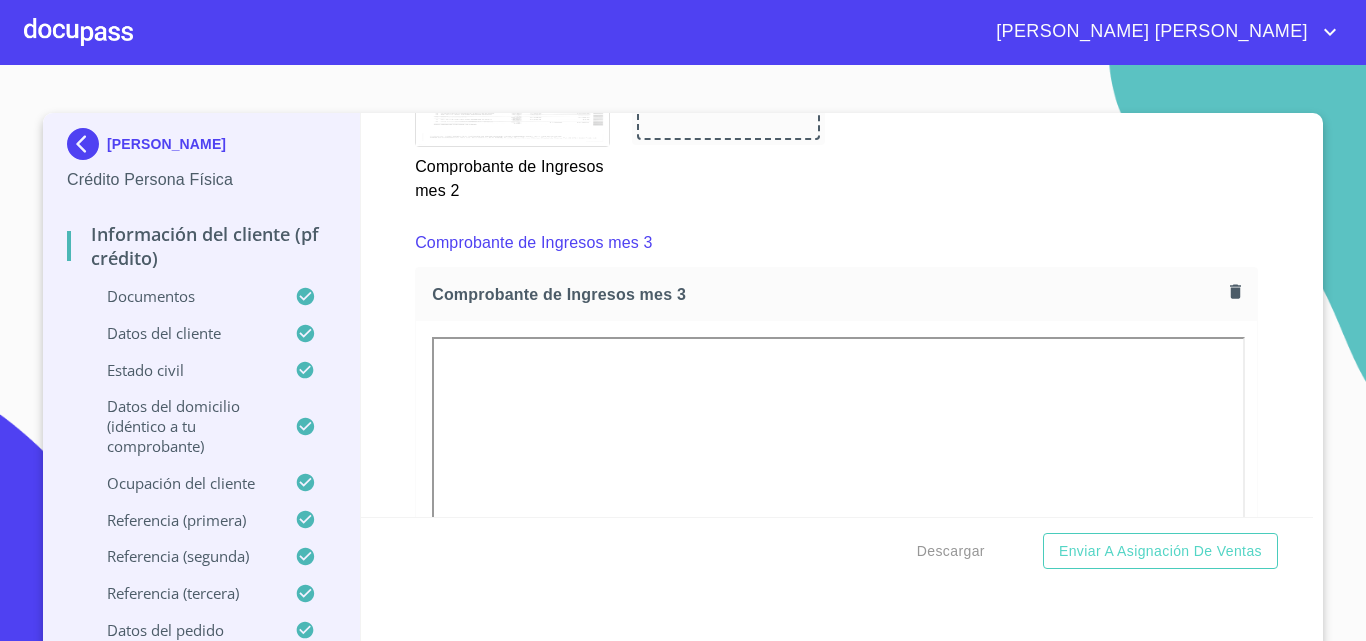 scroll, scrollTop: 3701, scrollLeft: 0, axis: vertical 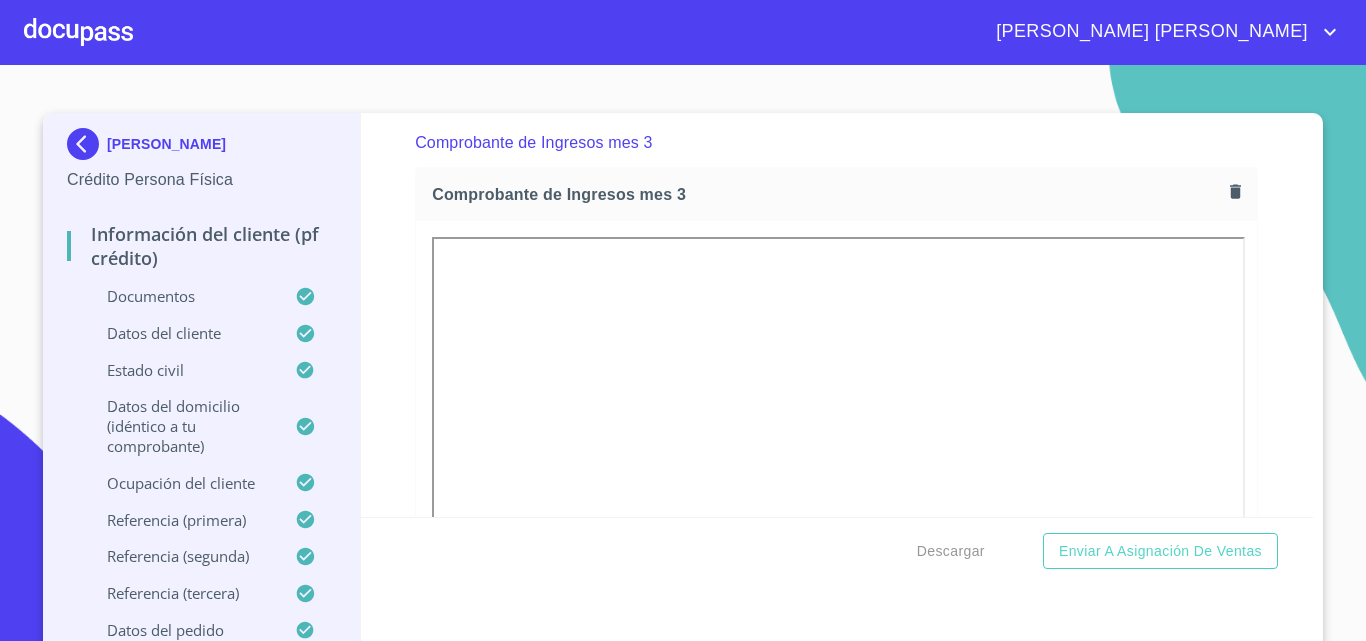 click 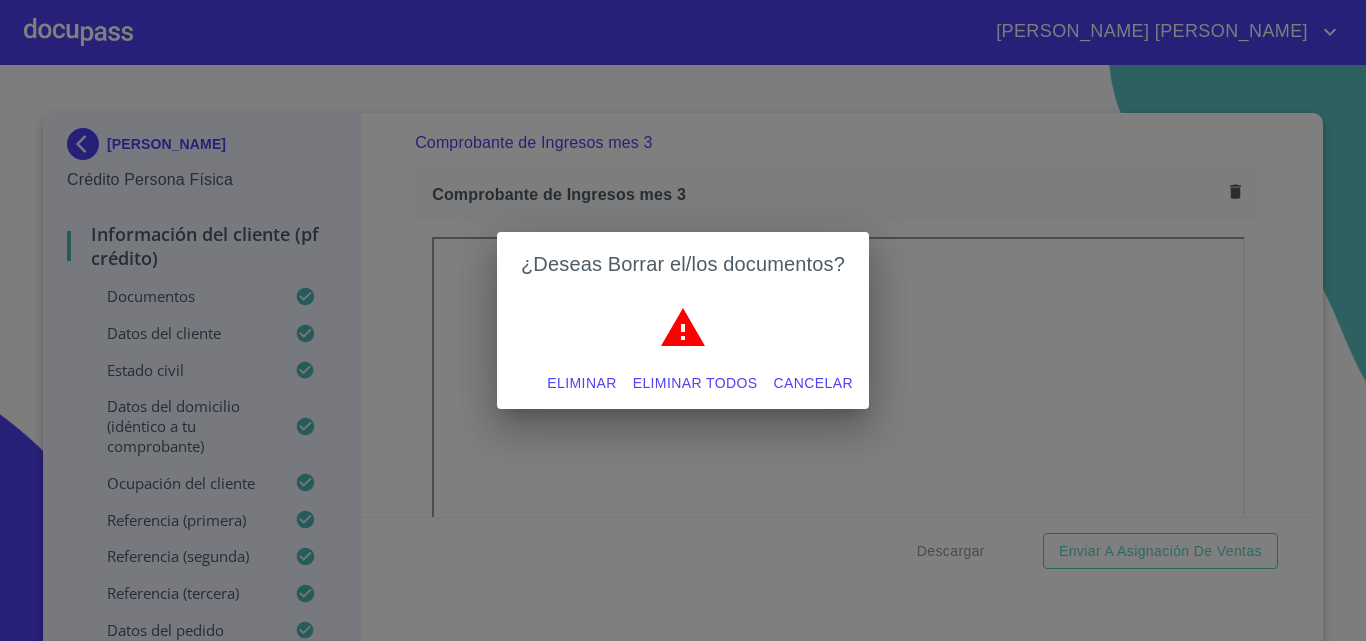 click on "Eliminar" at bounding box center (581, 383) 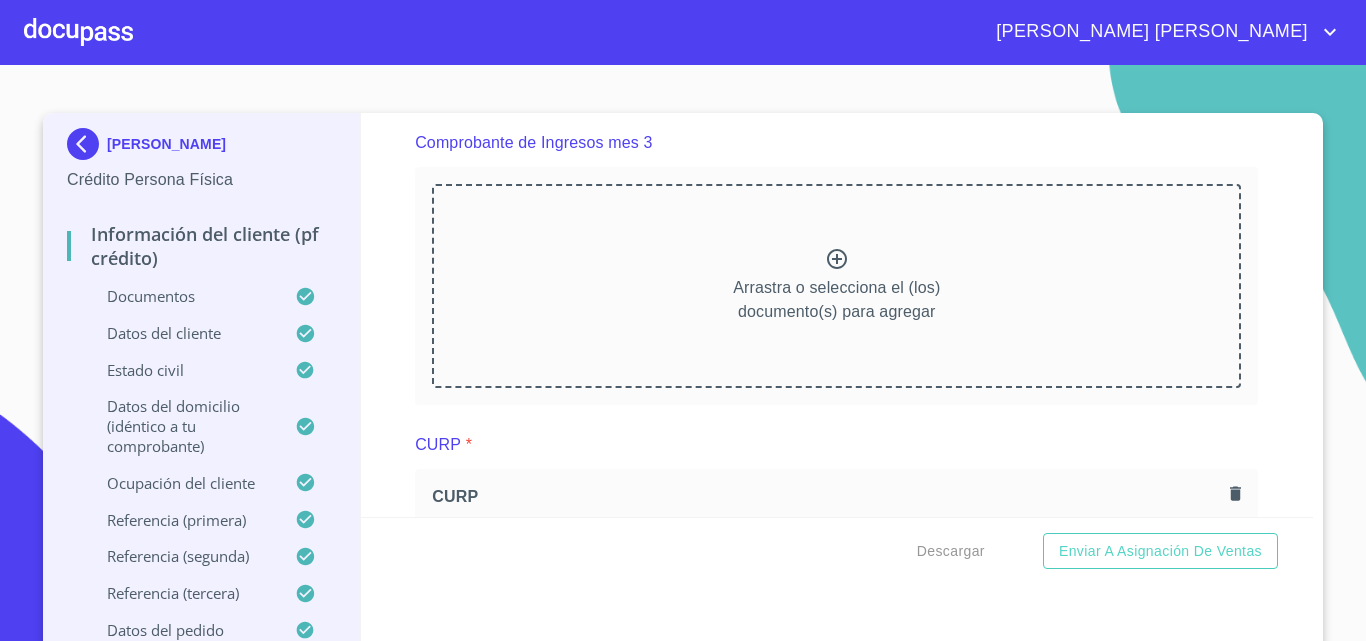 click 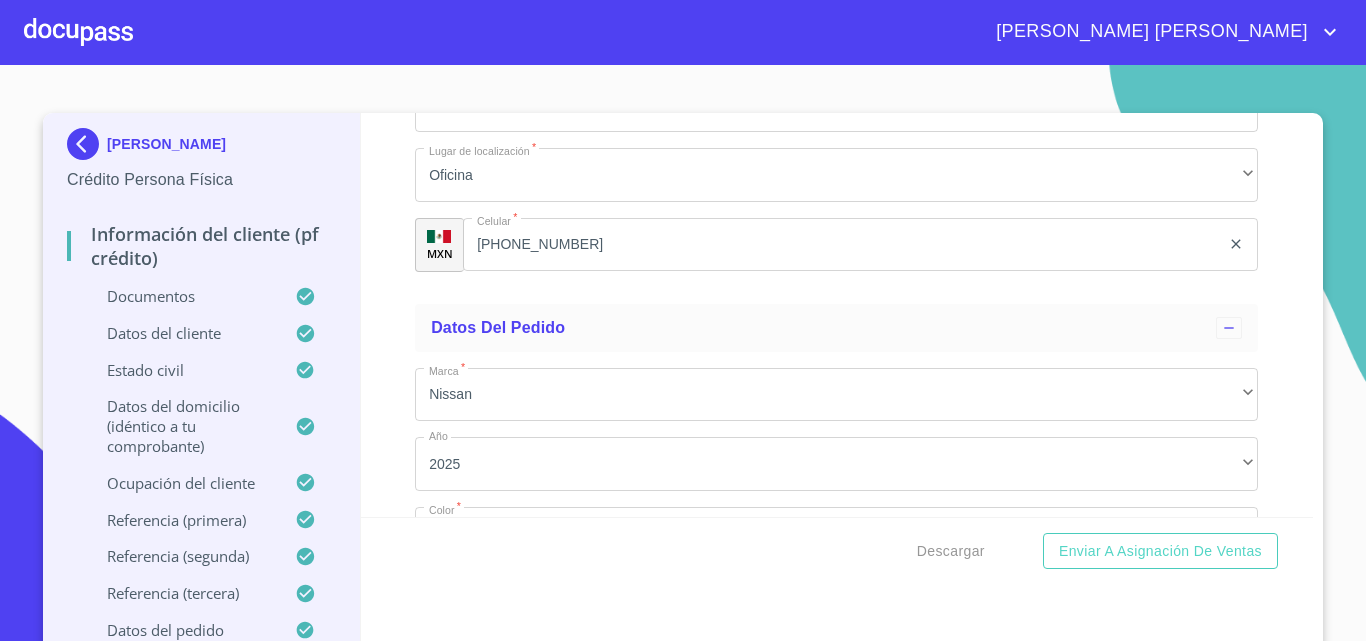 scroll, scrollTop: 12108, scrollLeft: 0, axis: vertical 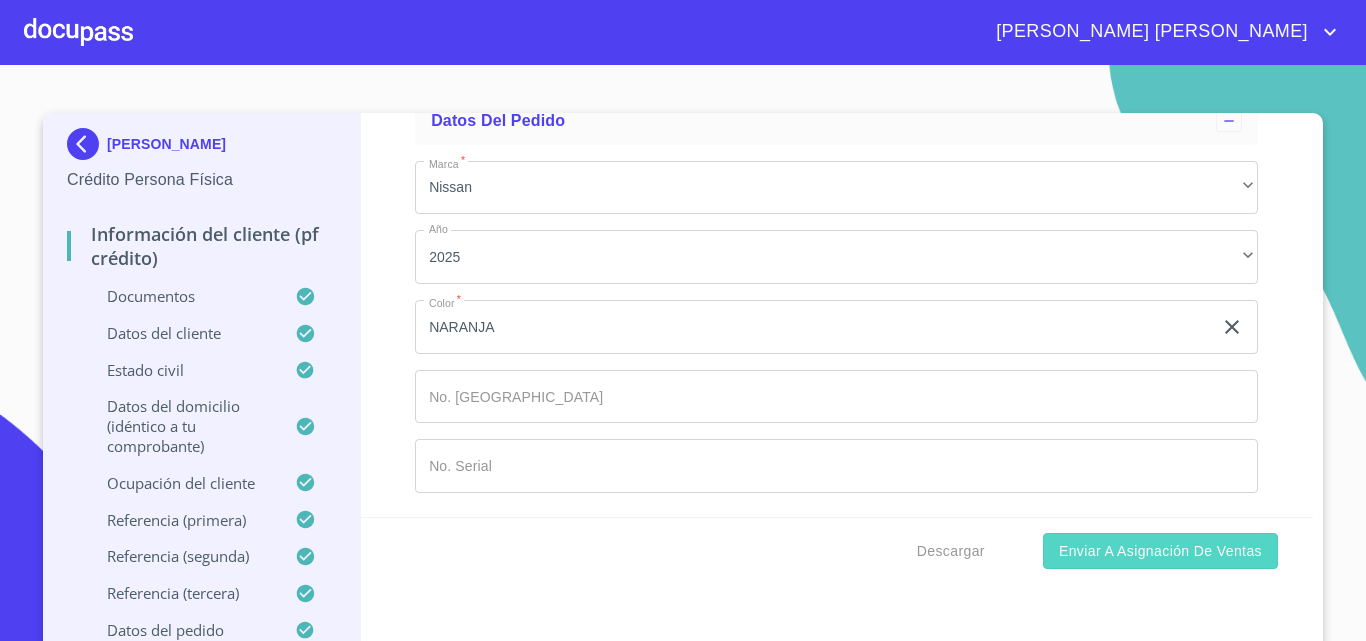click on "Enviar a Asignación de Ventas" at bounding box center (1160, 551) 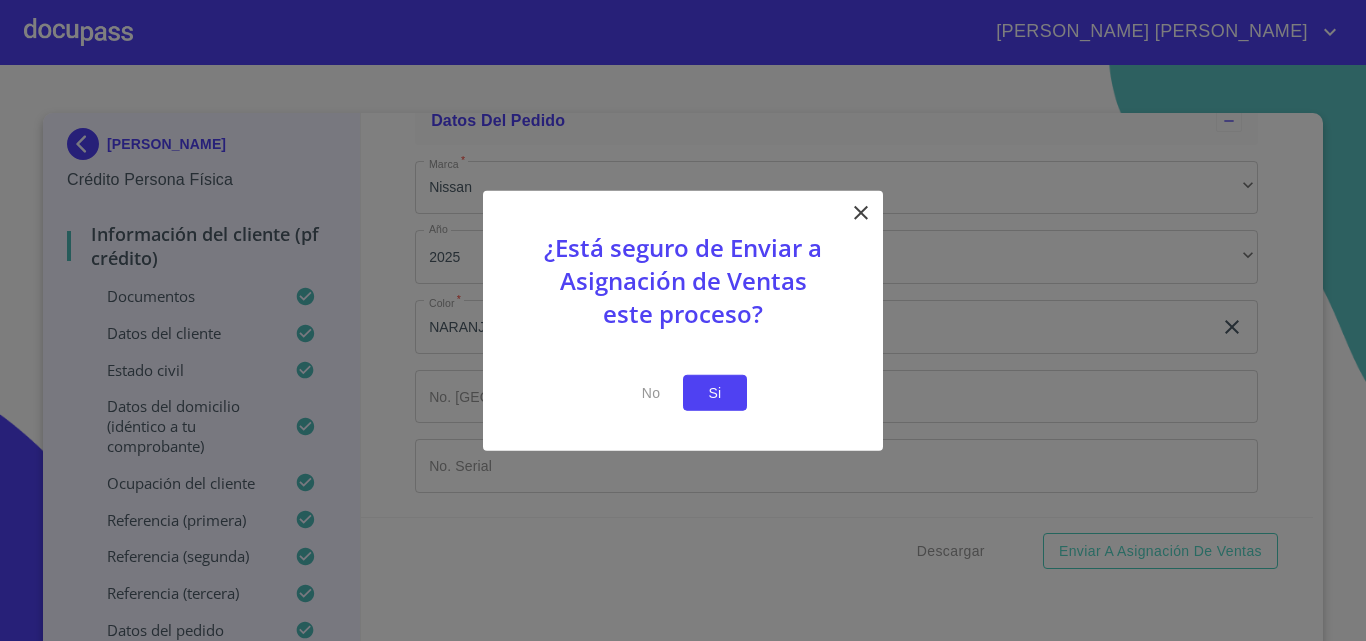 click on "Si" at bounding box center [715, 392] 